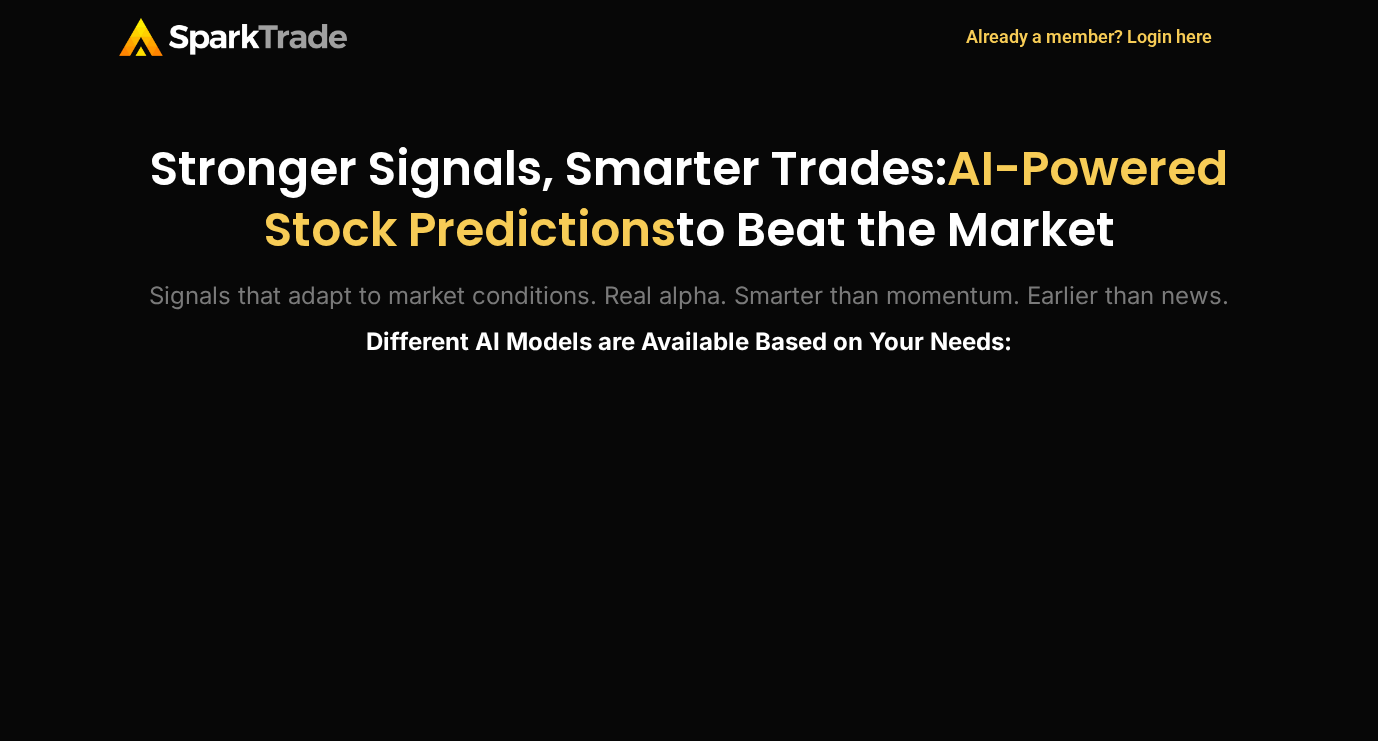 scroll, scrollTop: 0, scrollLeft: 0, axis: both 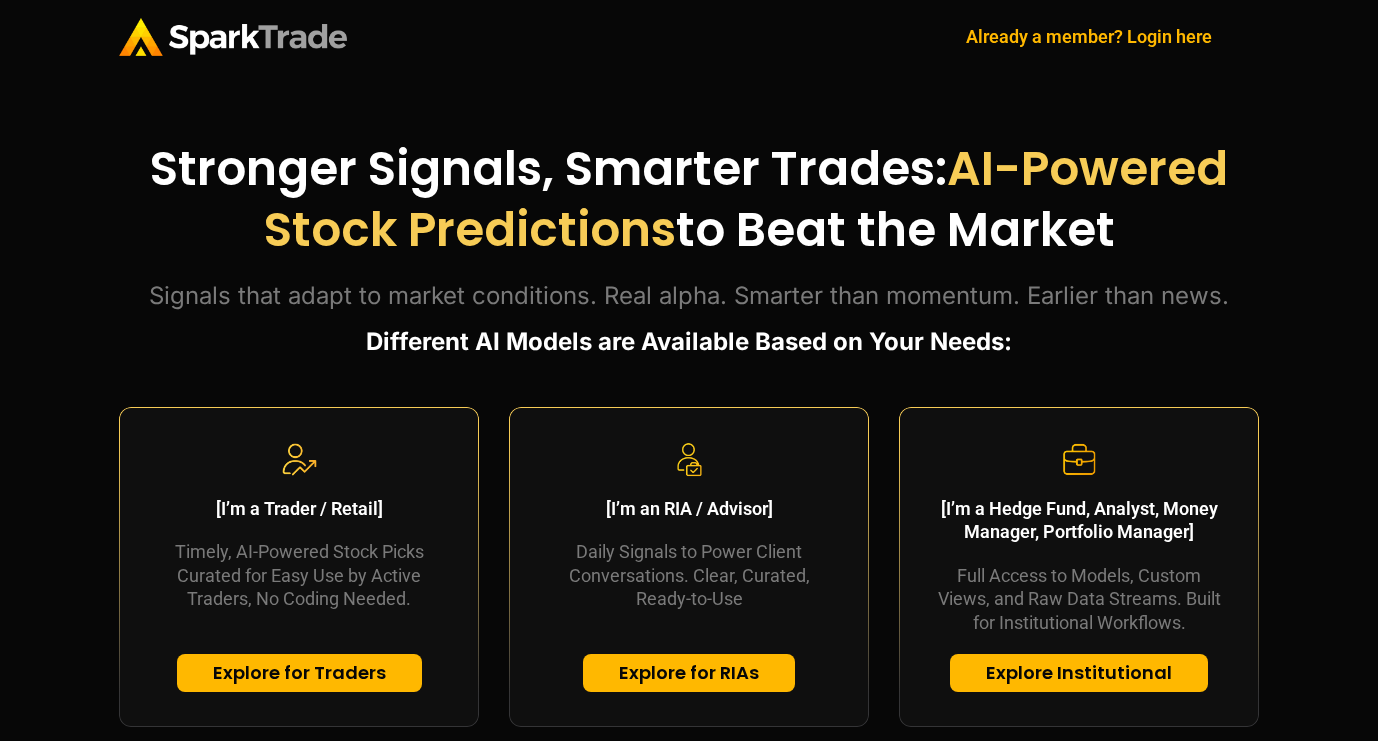 click on "Already a member? Login here" at bounding box center [1089, 36] 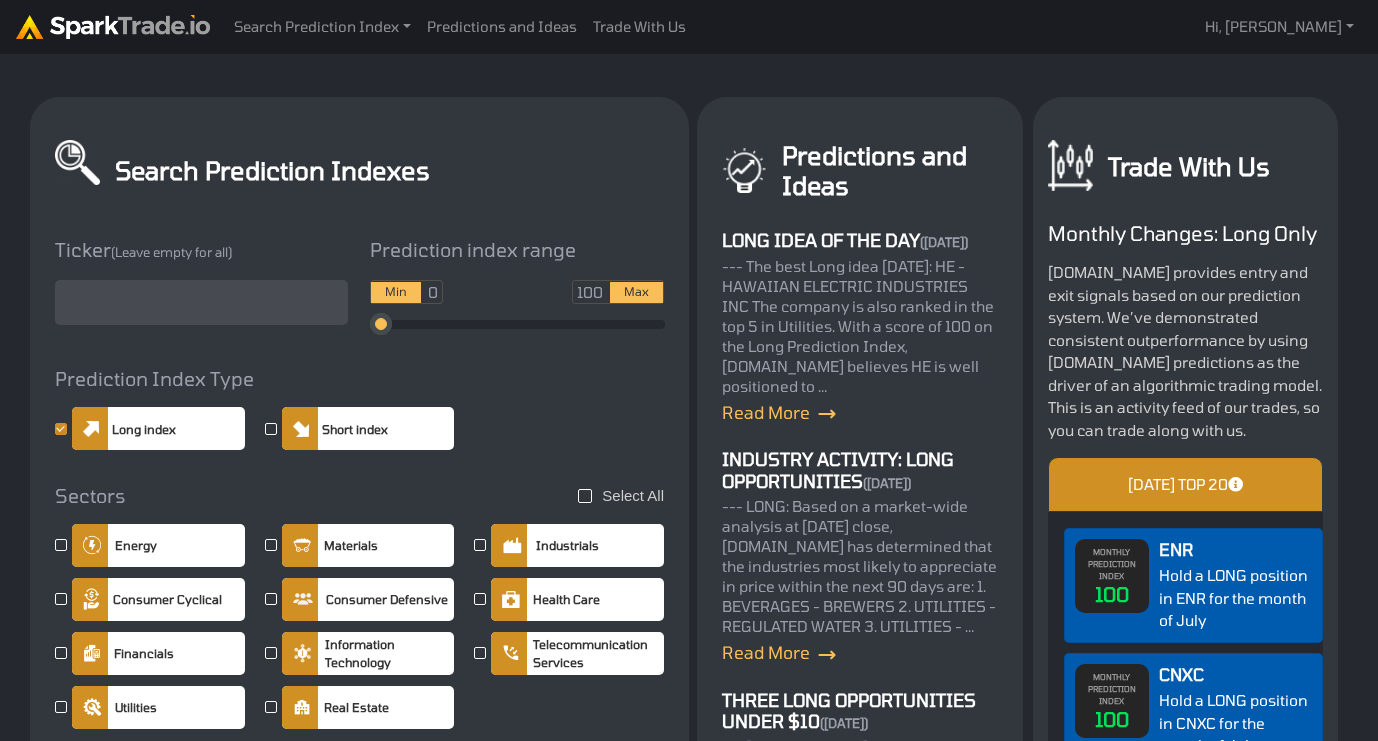 scroll, scrollTop: 0, scrollLeft: 0, axis: both 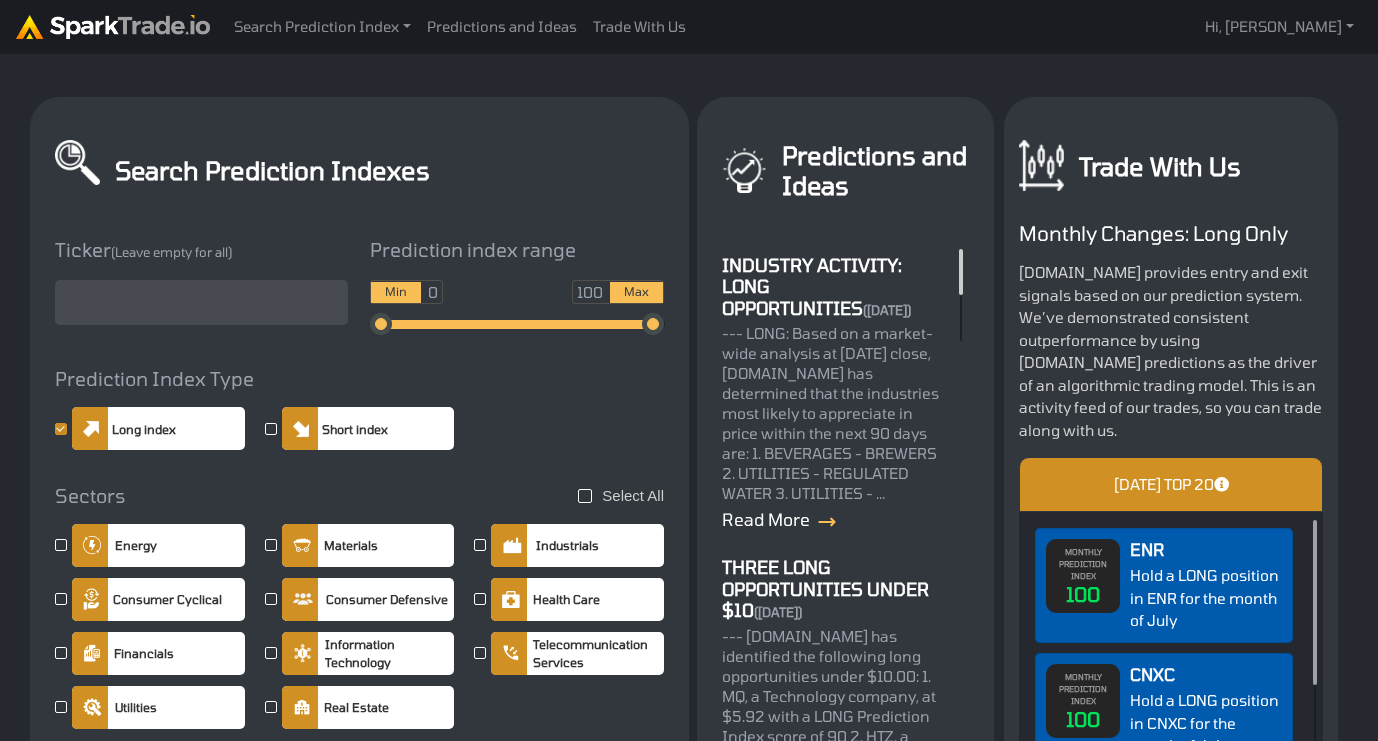 click at bounding box center [823, 522] 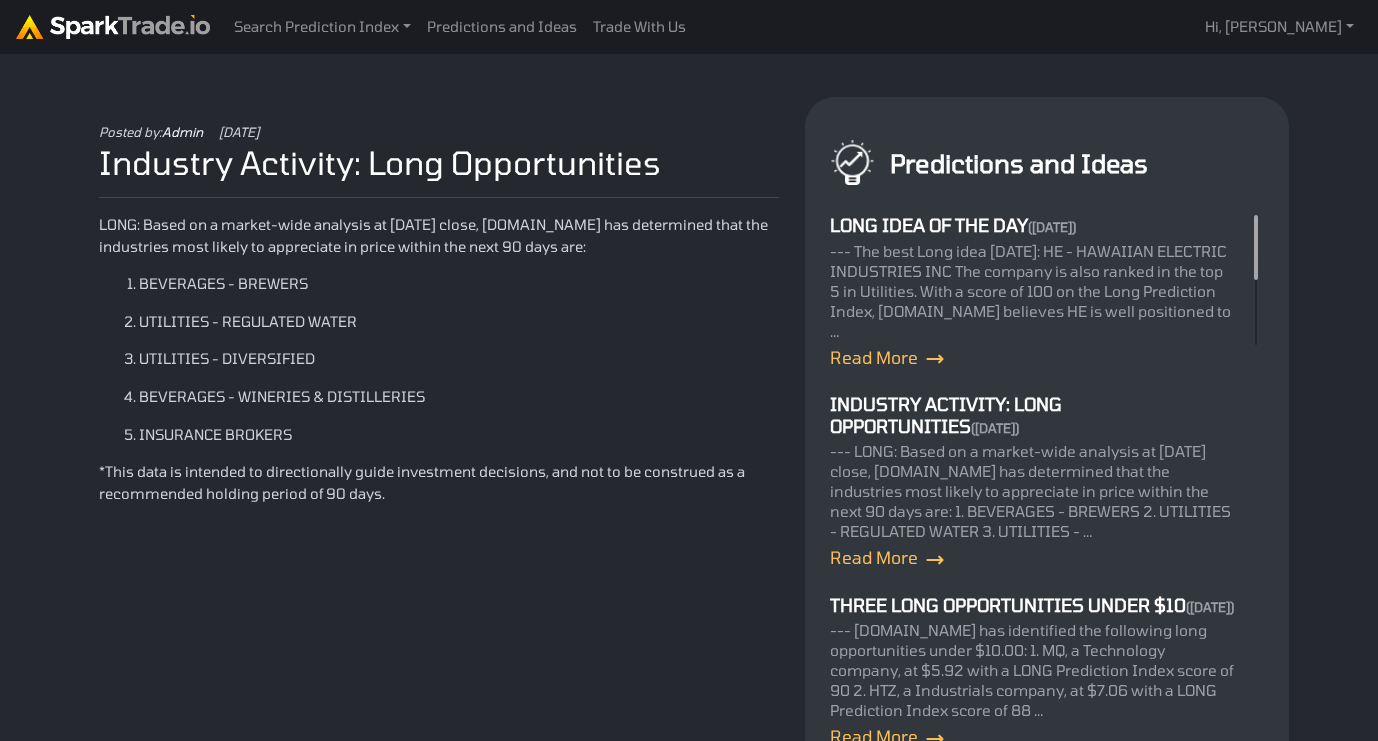 scroll, scrollTop: 0, scrollLeft: 0, axis: both 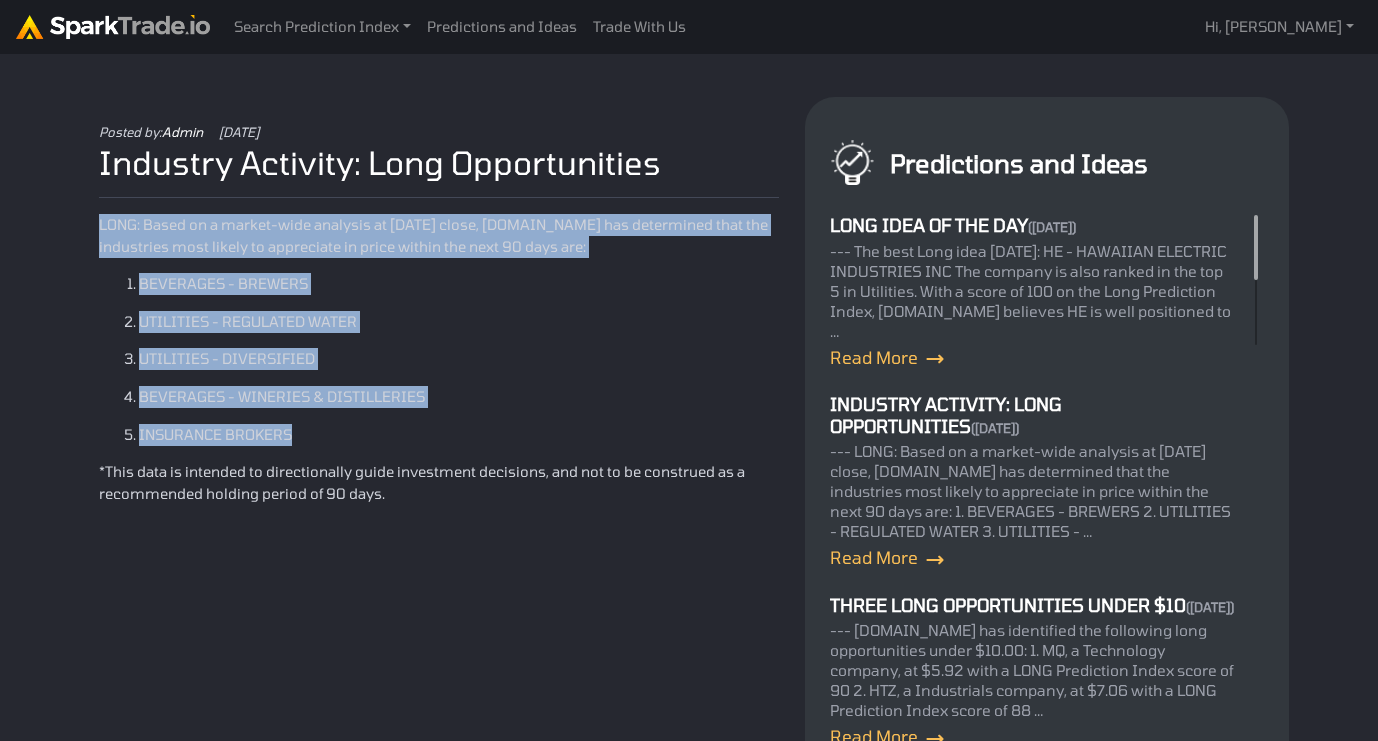 drag, startPoint x: 93, startPoint y: 222, endPoint x: 556, endPoint y: 428, distance: 506.7593 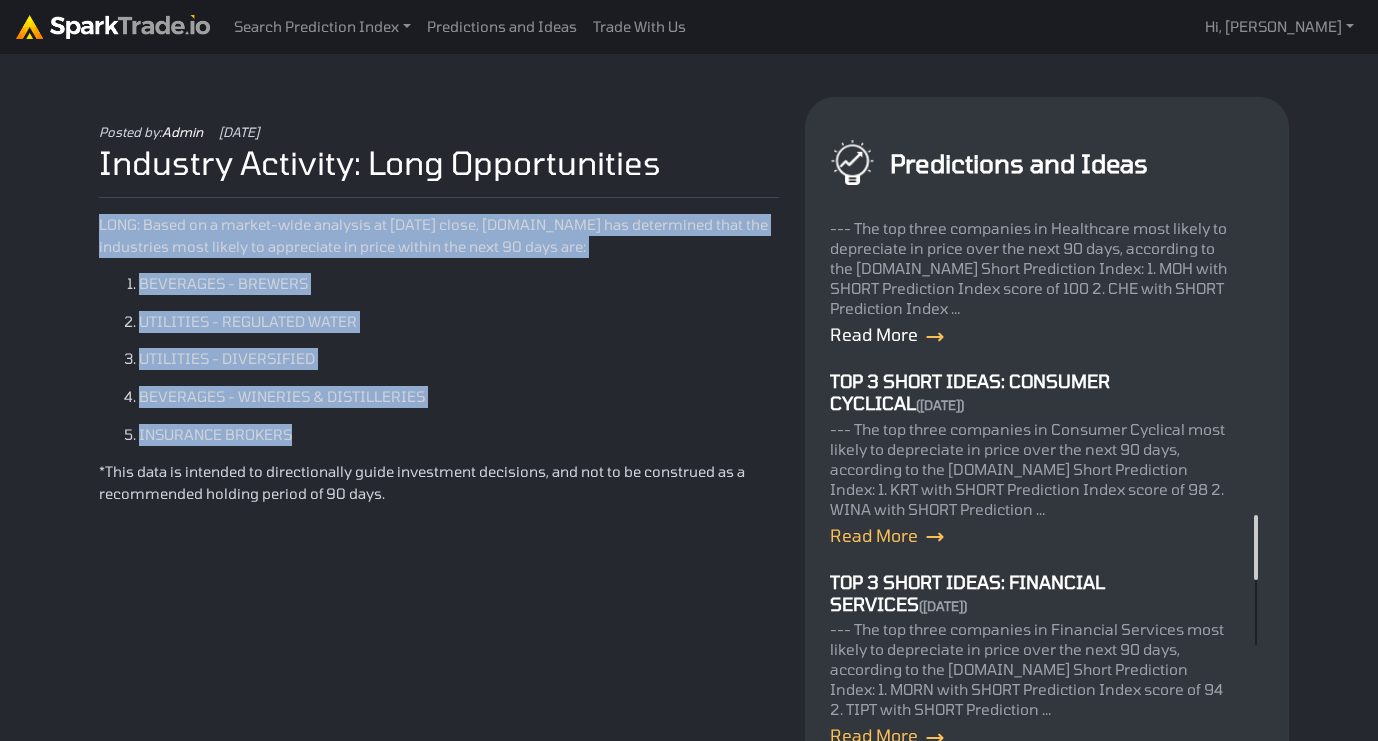 click on "Read  More" at bounding box center (887, 334) 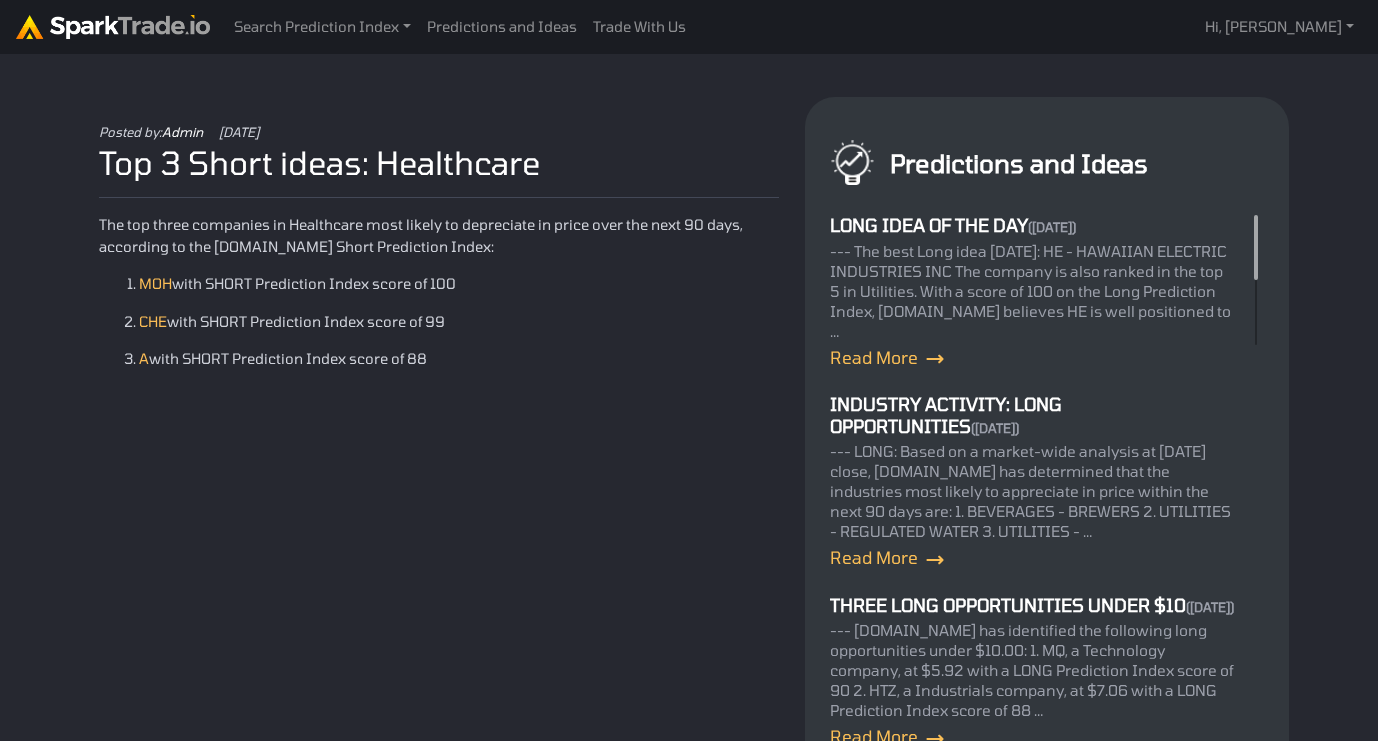 scroll, scrollTop: 0, scrollLeft: 0, axis: both 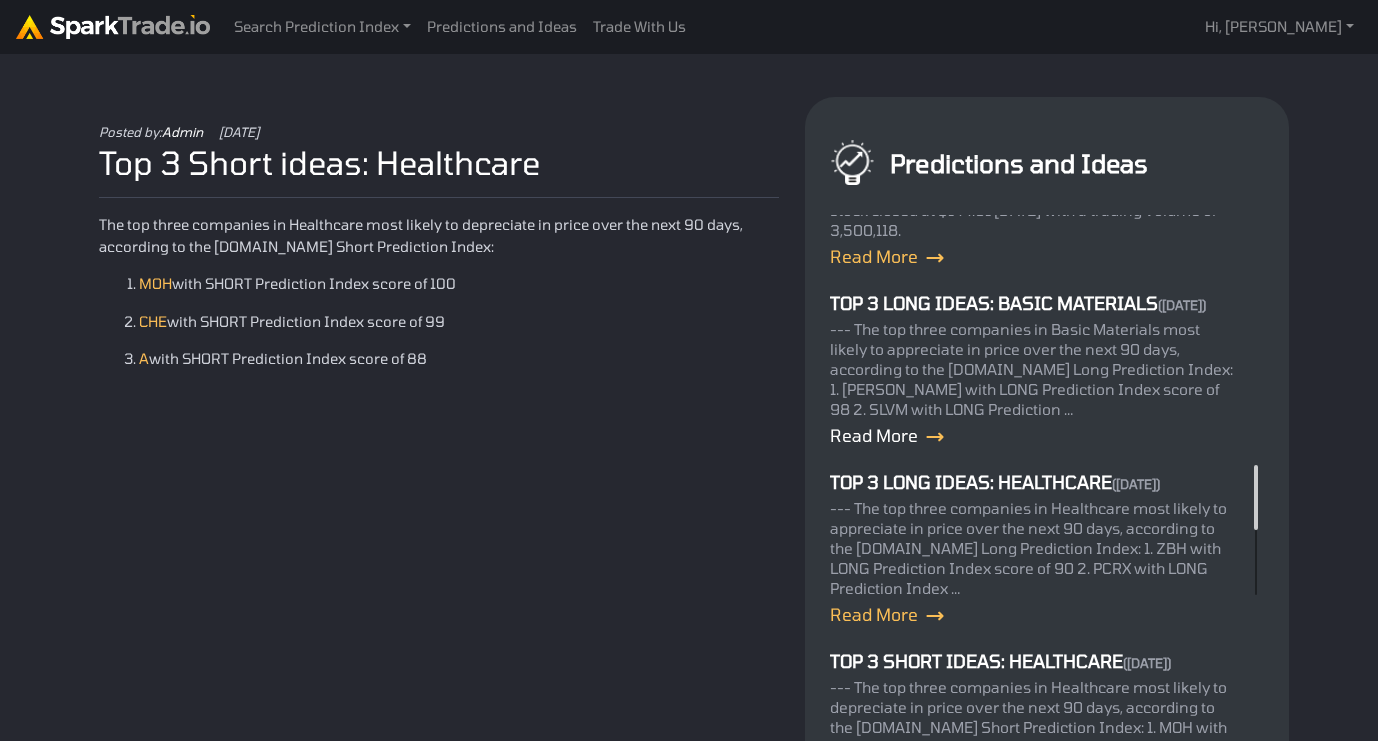 click at bounding box center (931, 437) 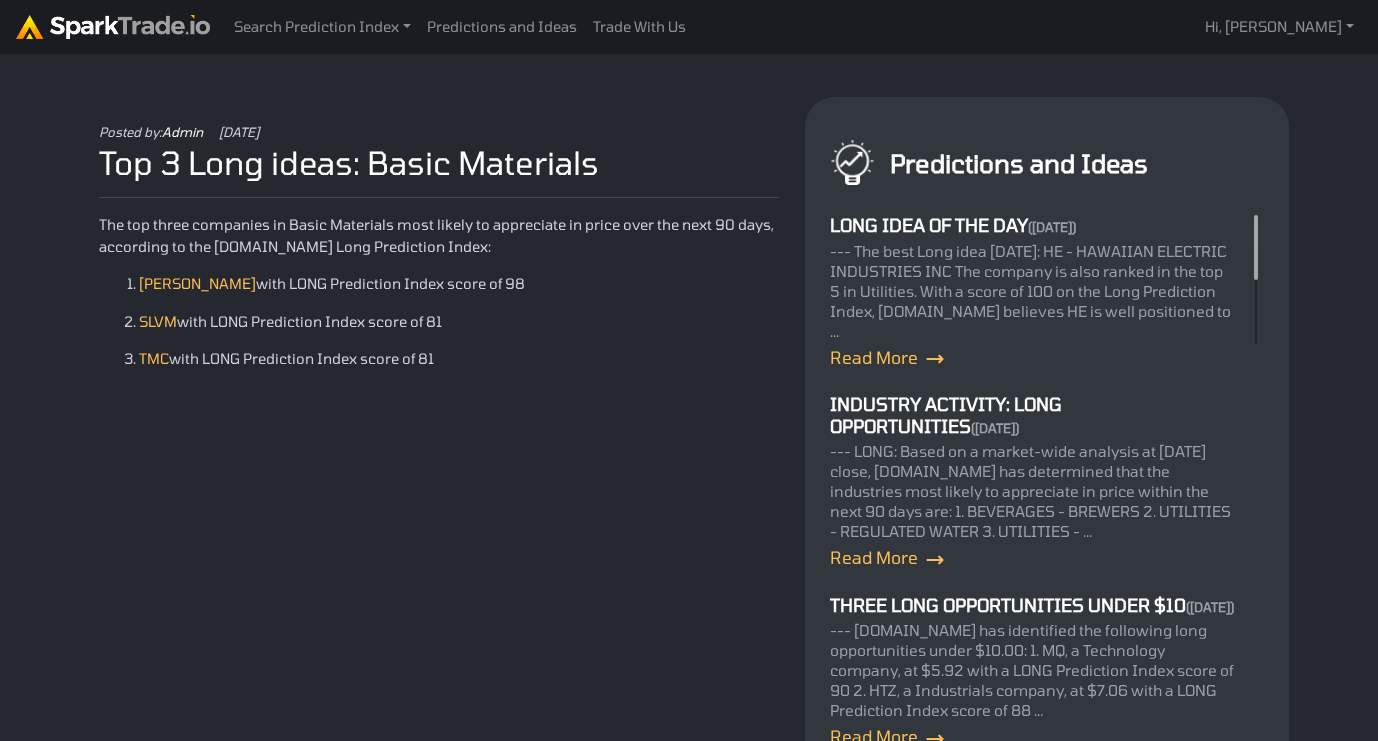 scroll, scrollTop: 0, scrollLeft: 0, axis: both 